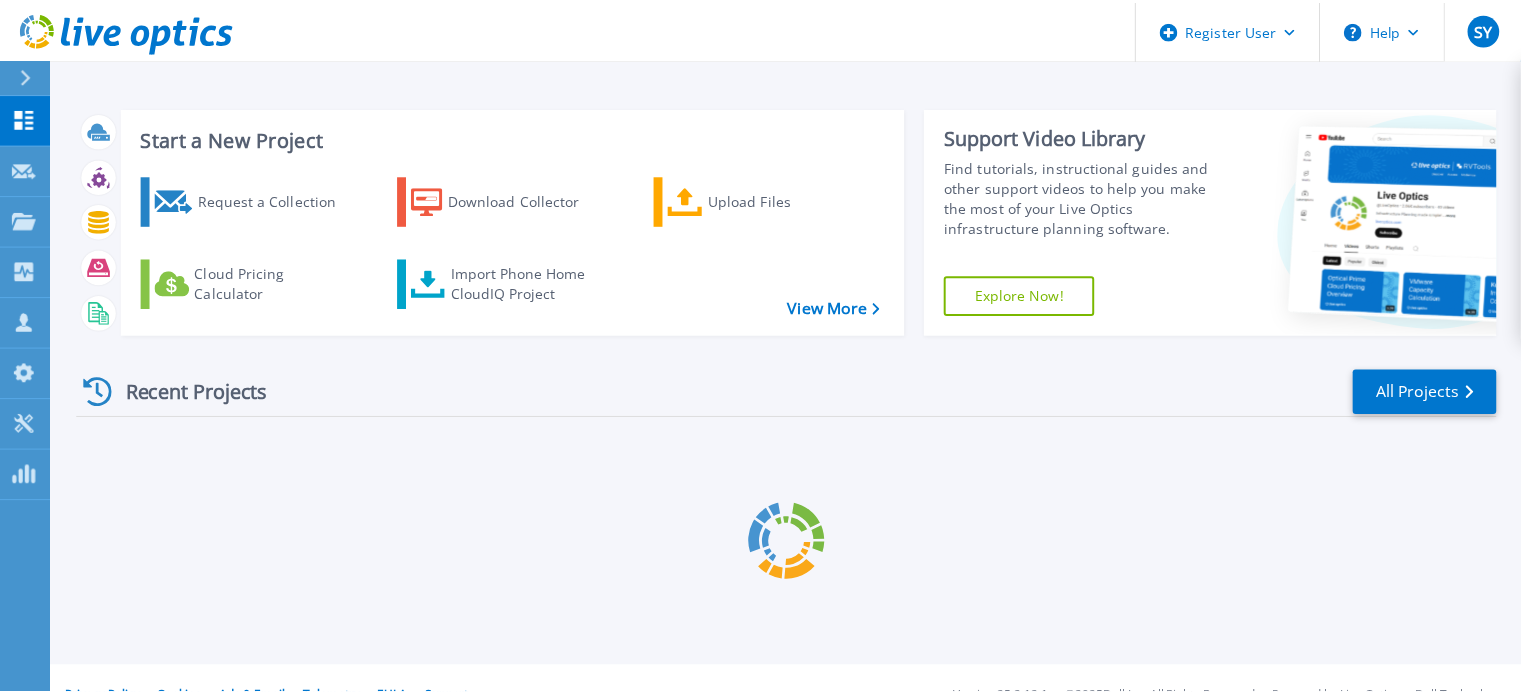 scroll, scrollTop: 0, scrollLeft: 0, axis: both 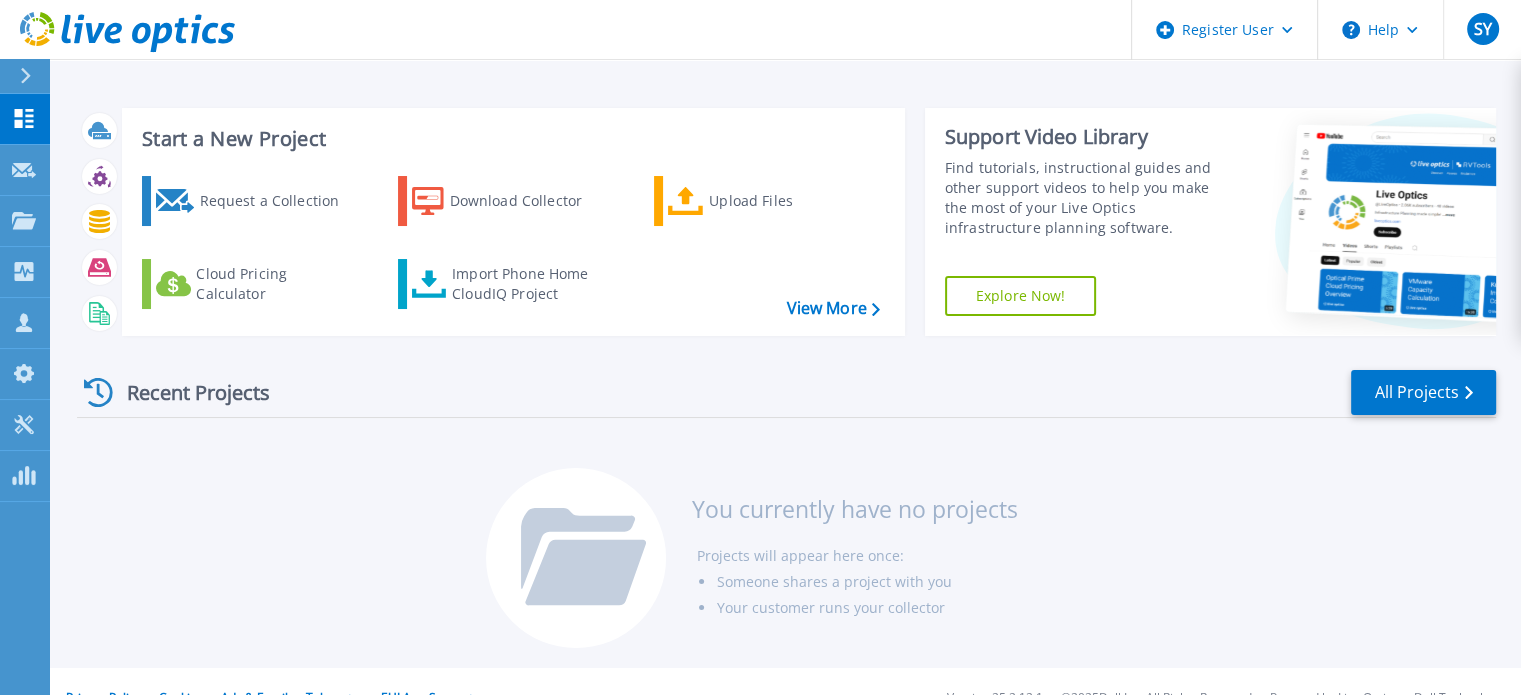 click 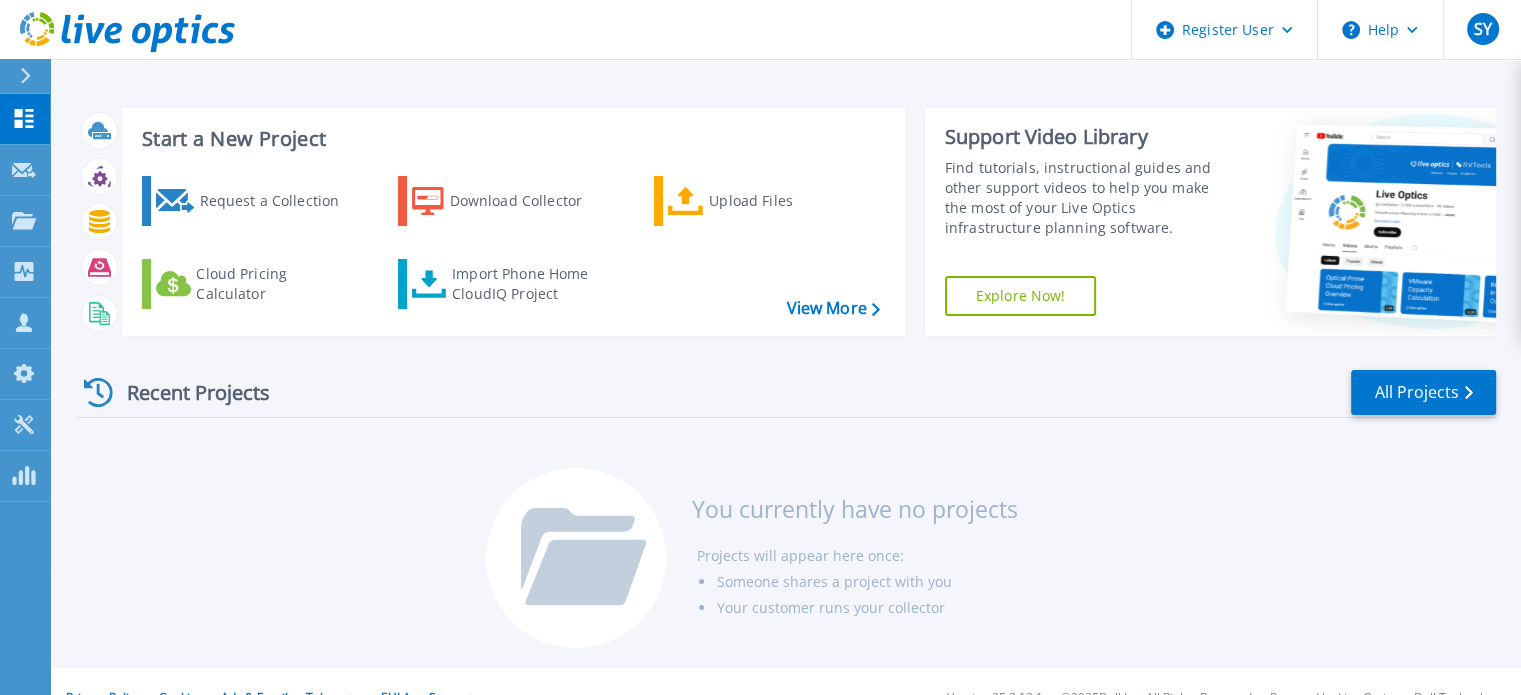 click on "Start a New Project     Request a Collection     Download Collector     Upload Files     Cloud Pricing Calculator     Import Phone Home CloudIQ Project View More  Support Video Library Find tutorials, instructional guides and other support videos to help you make the most of your Live Optics infrastructure planning software. Explore Now! Recent Projects All Projects You currently have no projects Projects will appear here once: Someone shares a project with you Your customer runs your collector" at bounding box center (785, 334) 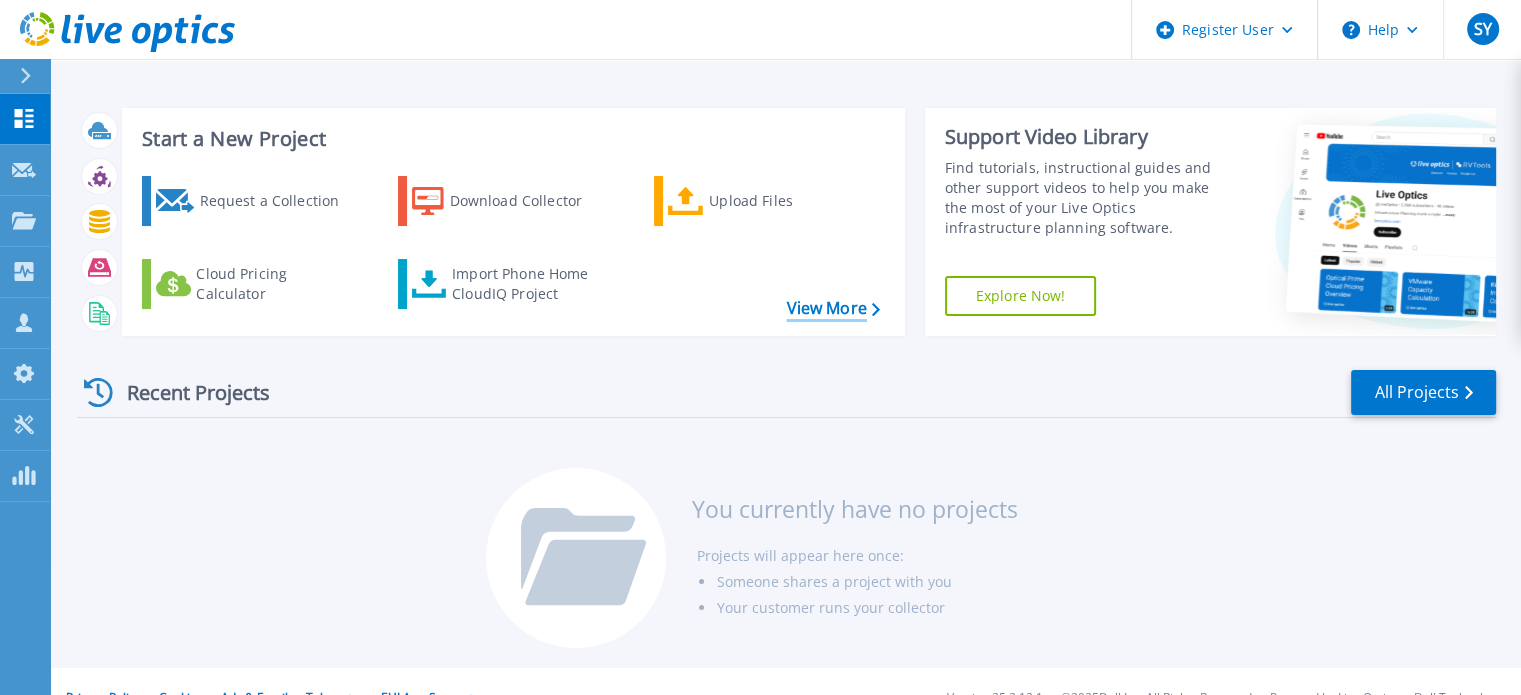 click on "View More" at bounding box center [832, 308] 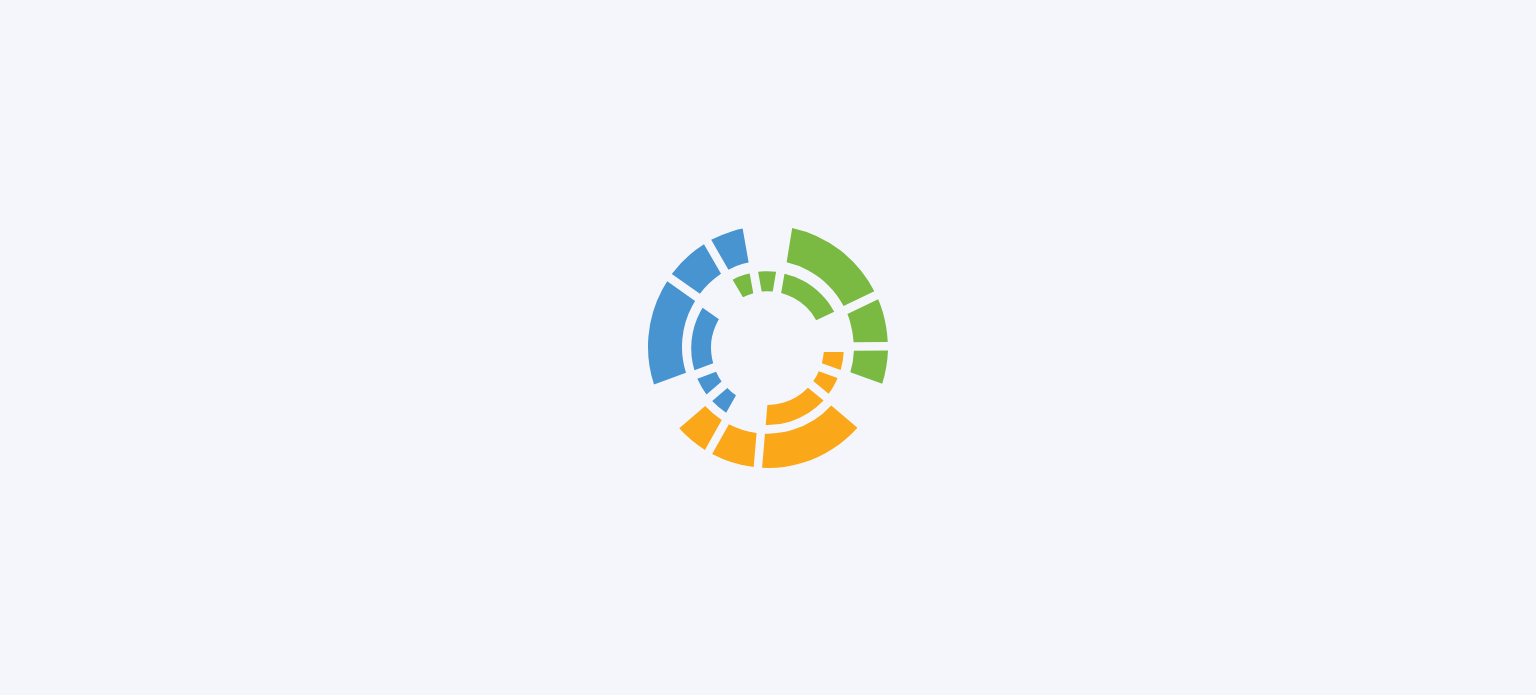 scroll, scrollTop: 0, scrollLeft: 0, axis: both 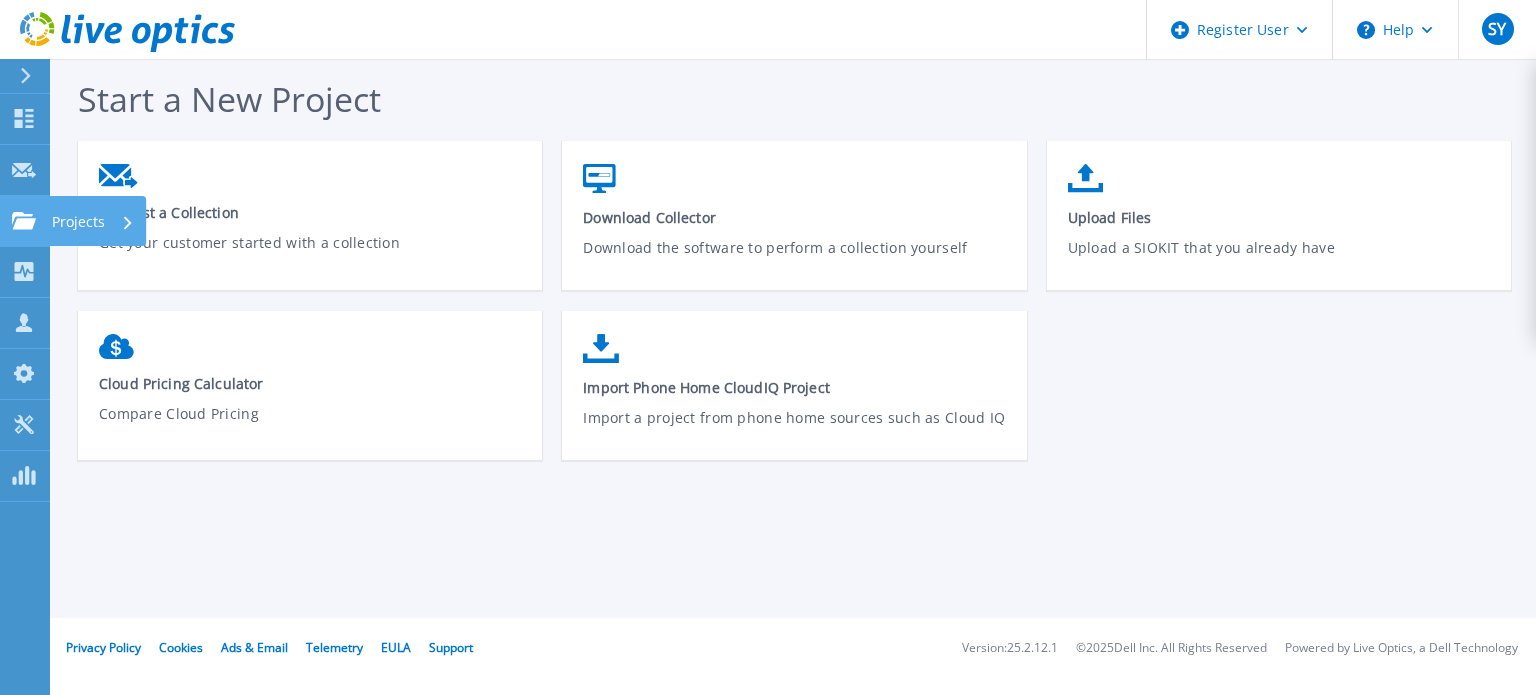 click on "Projects" at bounding box center [78, 222] 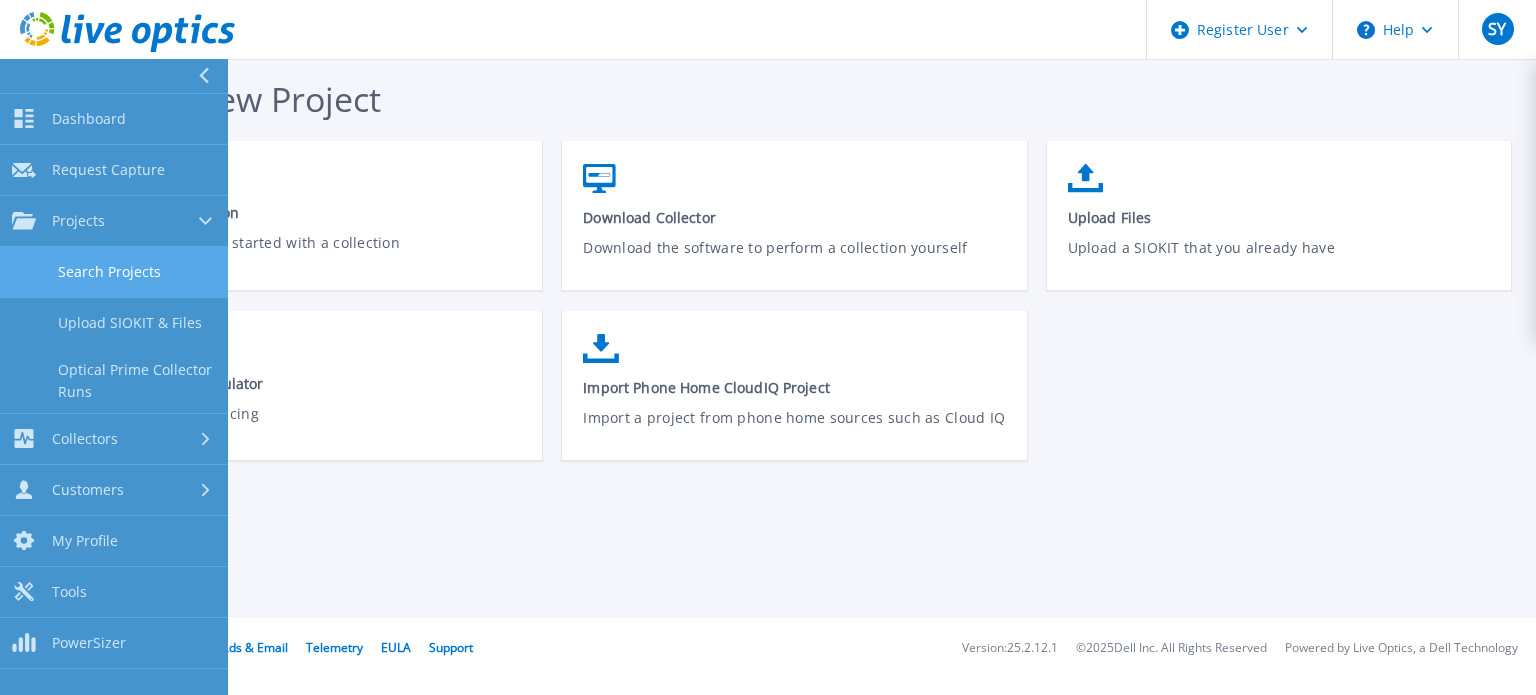 click on "Search Projects" at bounding box center [114, 272] 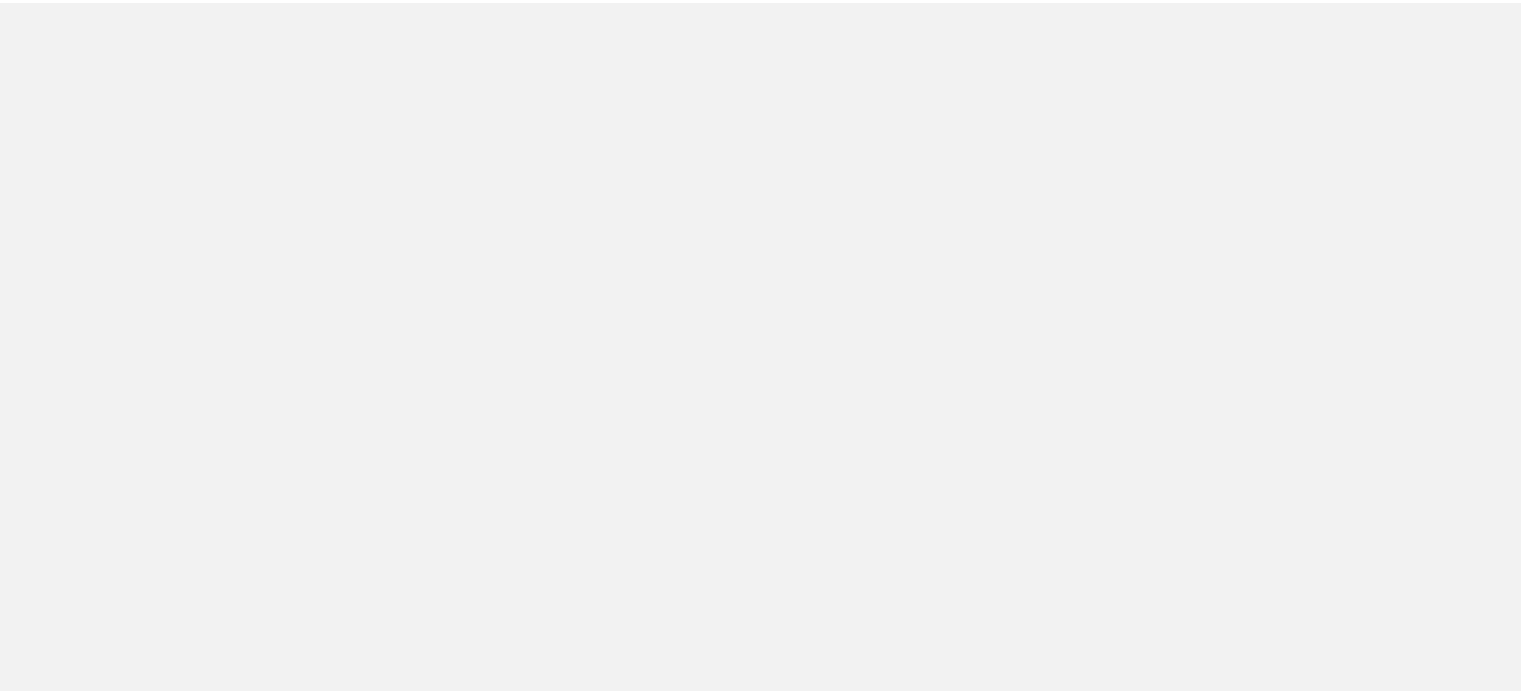 scroll, scrollTop: 0, scrollLeft: 0, axis: both 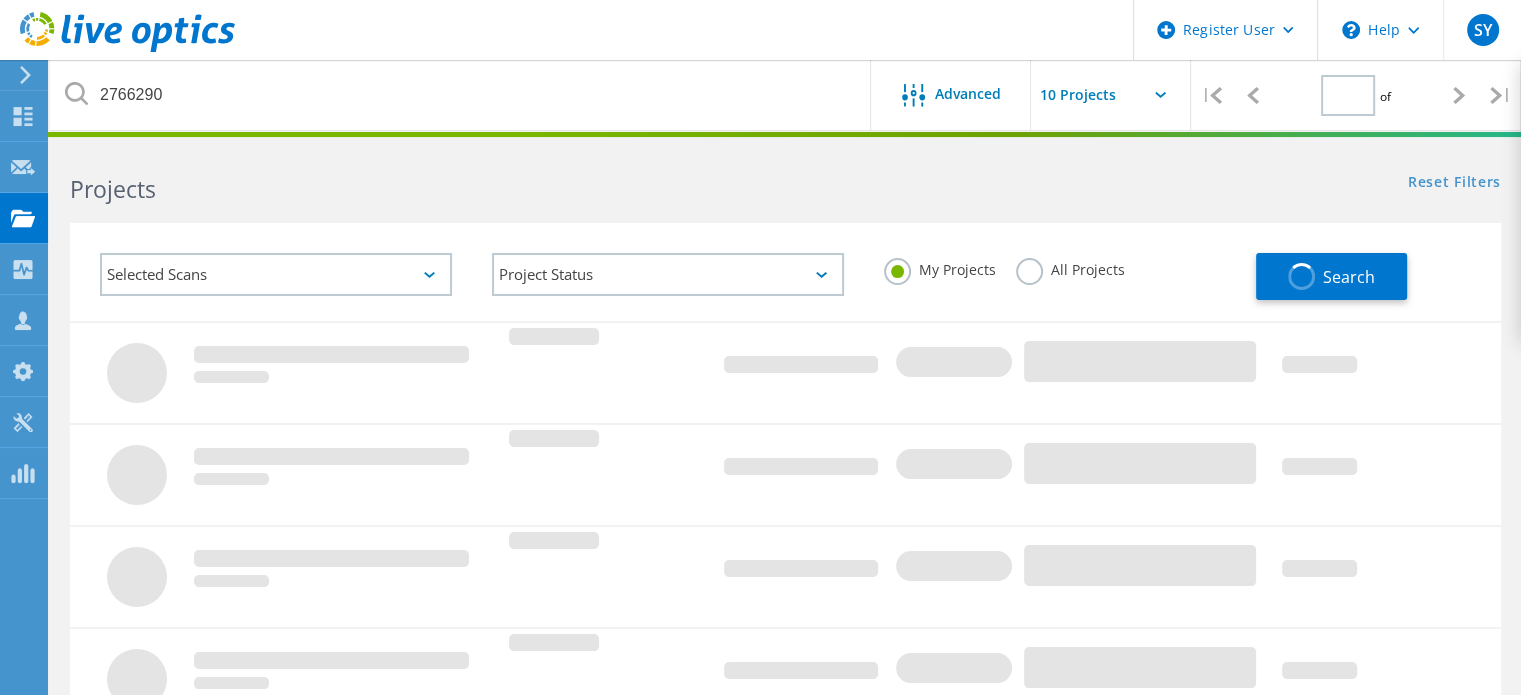 type on "1" 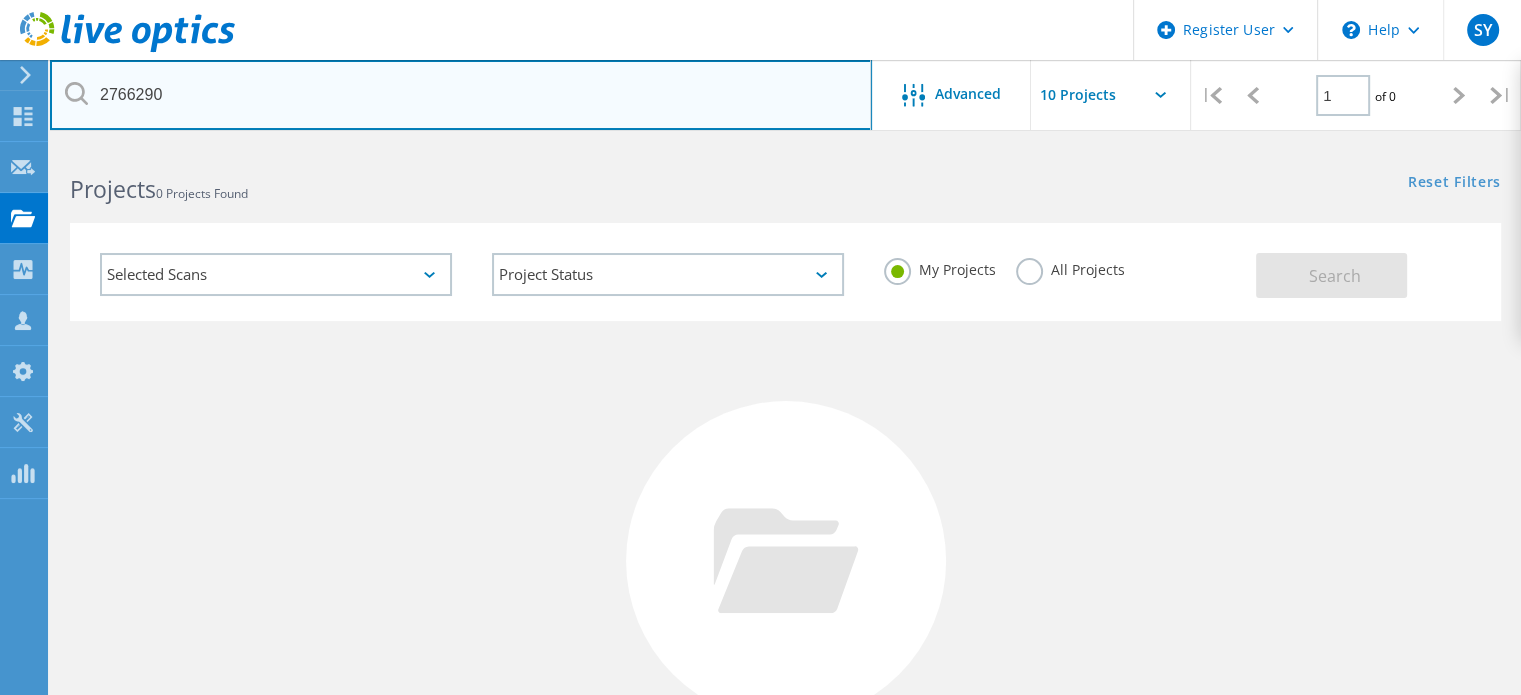 click on "2766290" at bounding box center (461, 95) 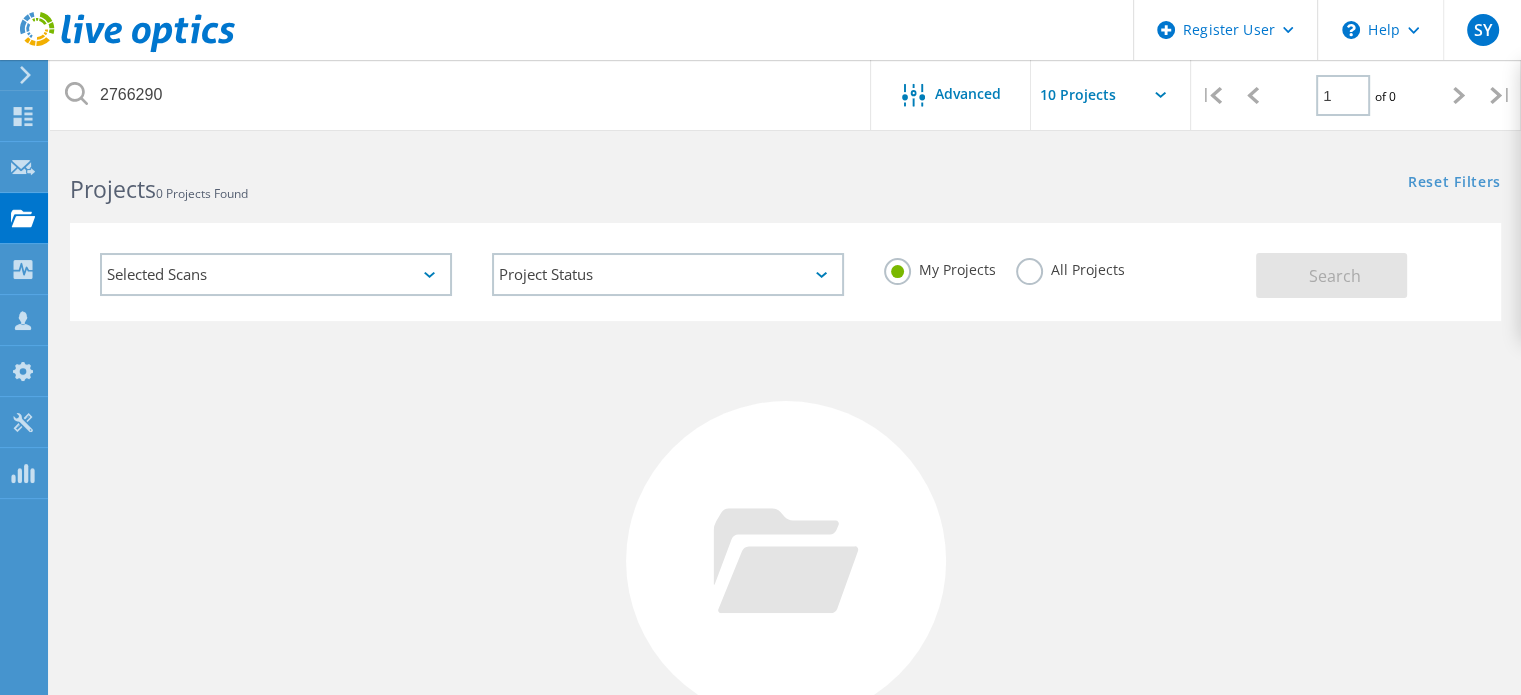 click 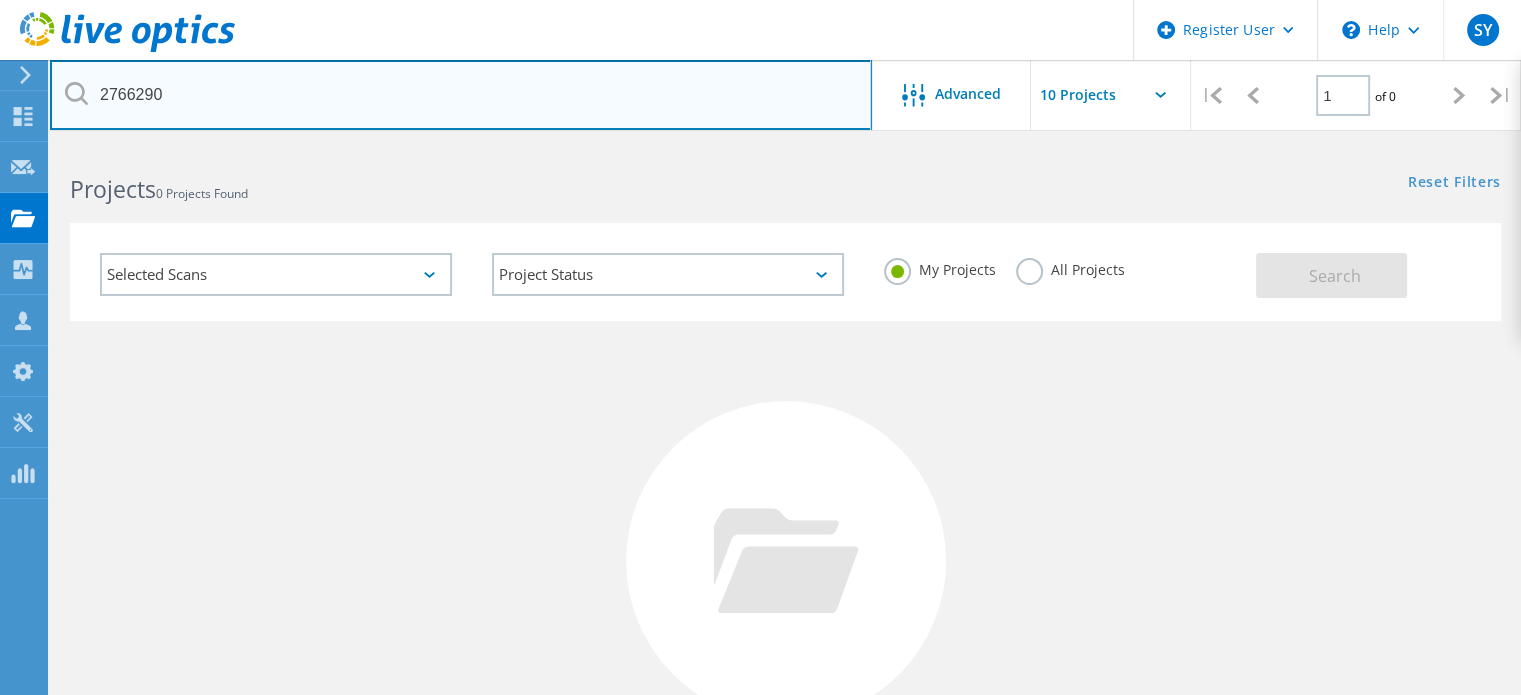click on "2766290" at bounding box center [461, 95] 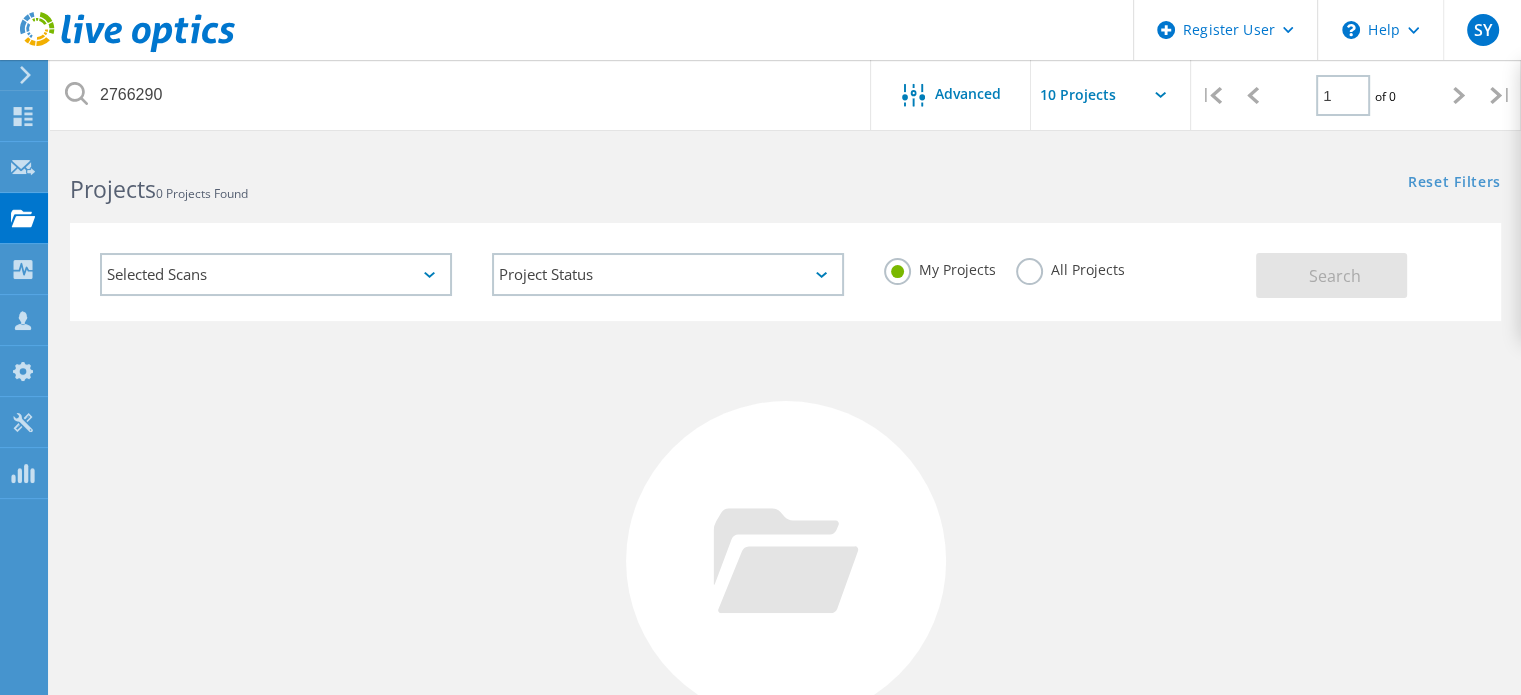 click on "All Projects" 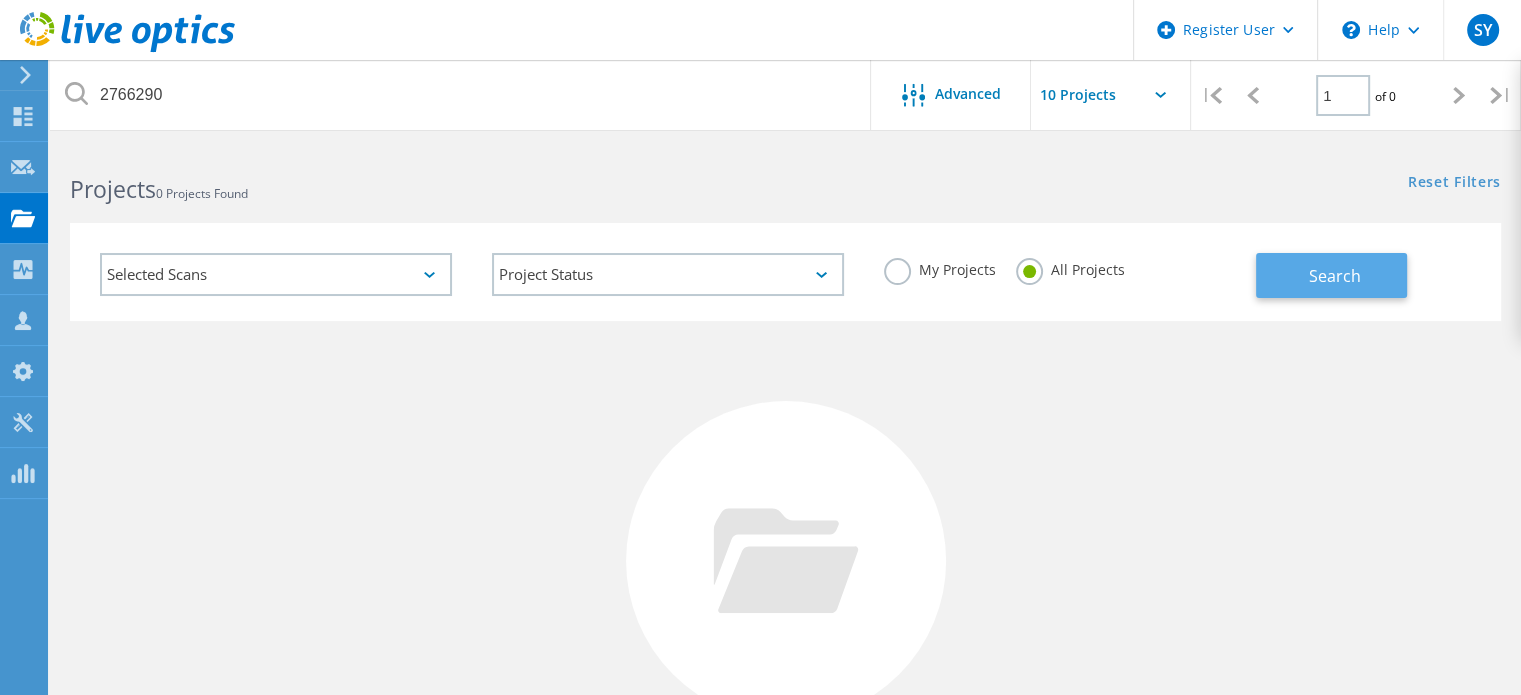 click on "Search" 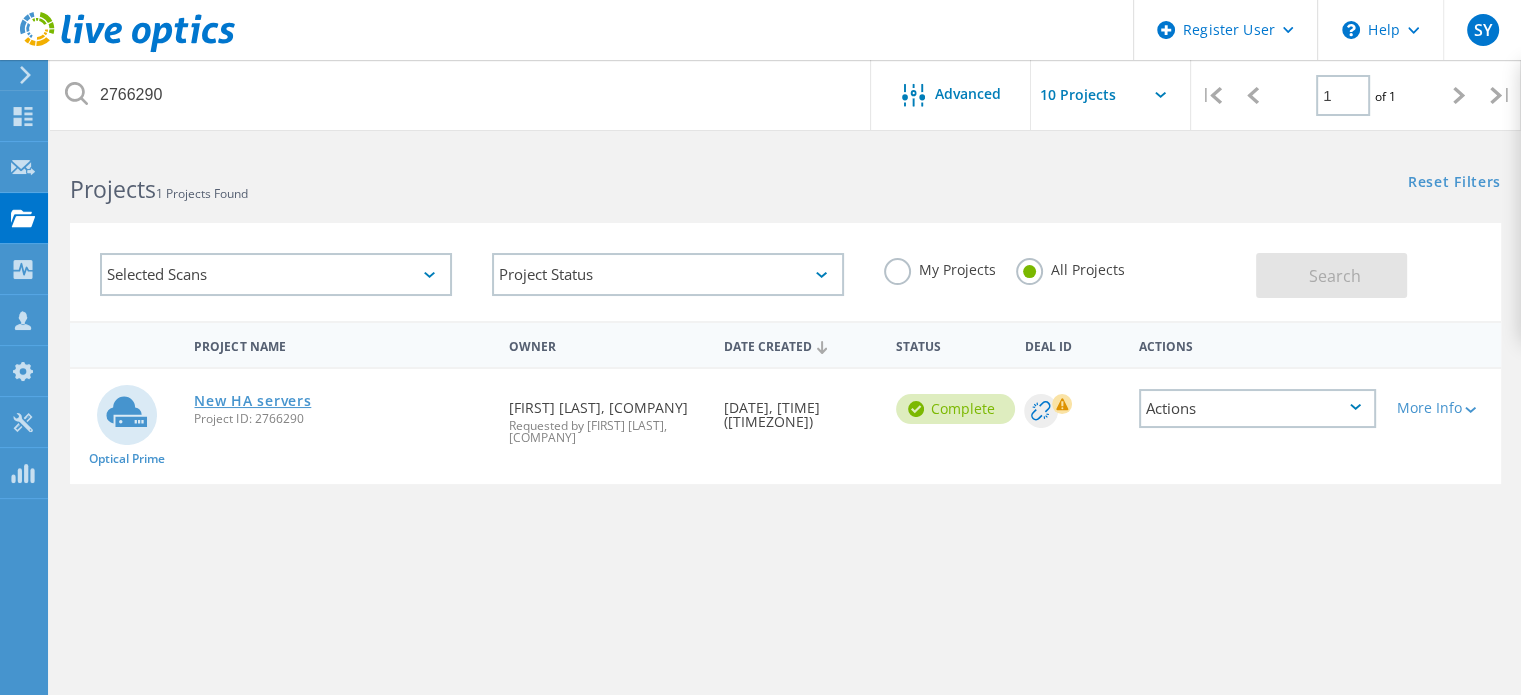 click on "New HA servers" 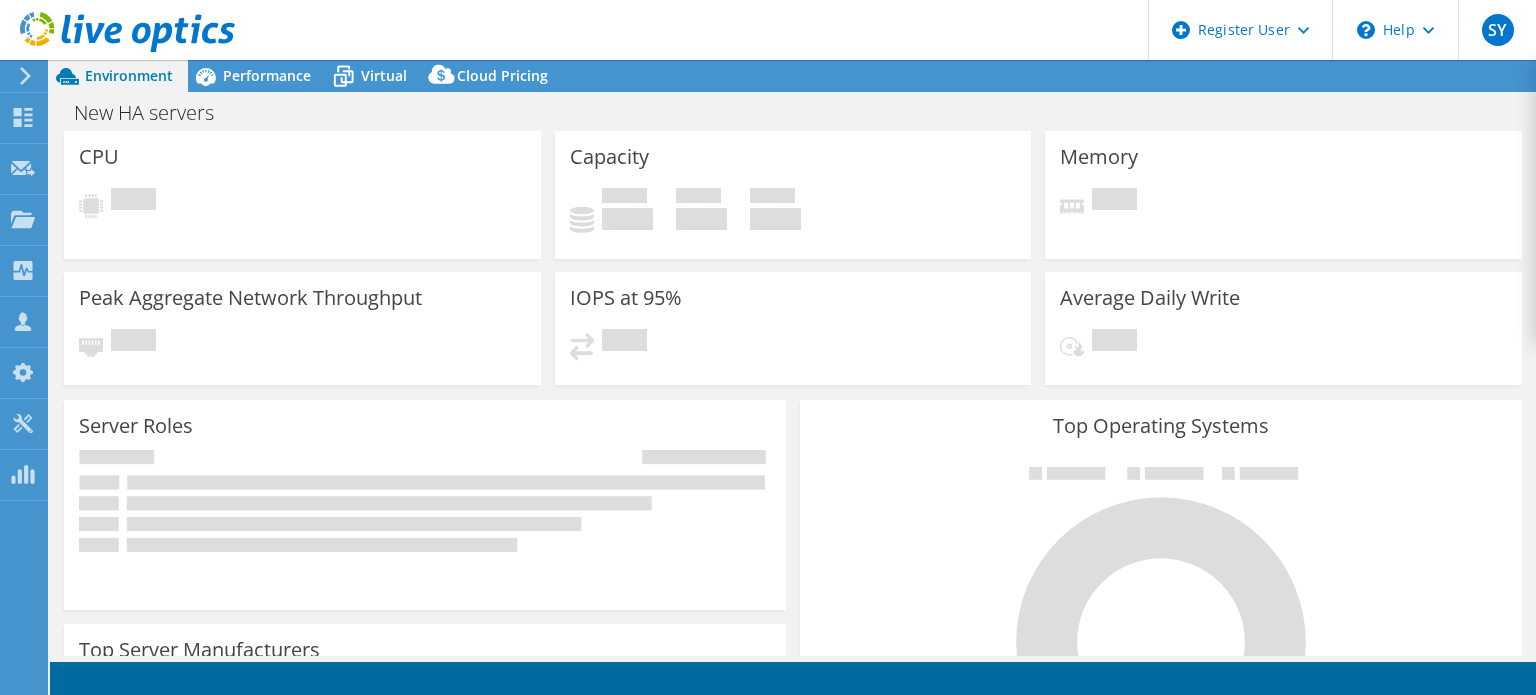 scroll, scrollTop: 0, scrollLeft: 0, axis: both 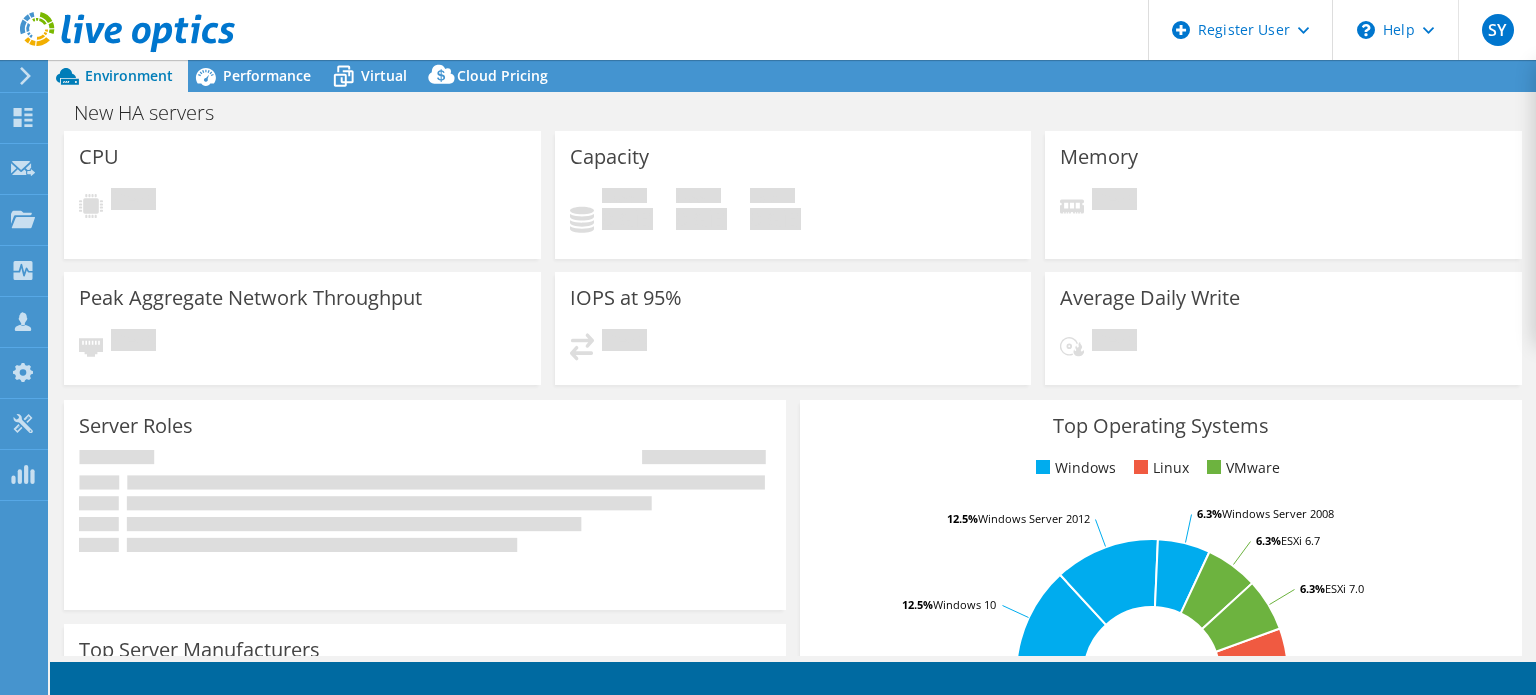 select on "Australia" 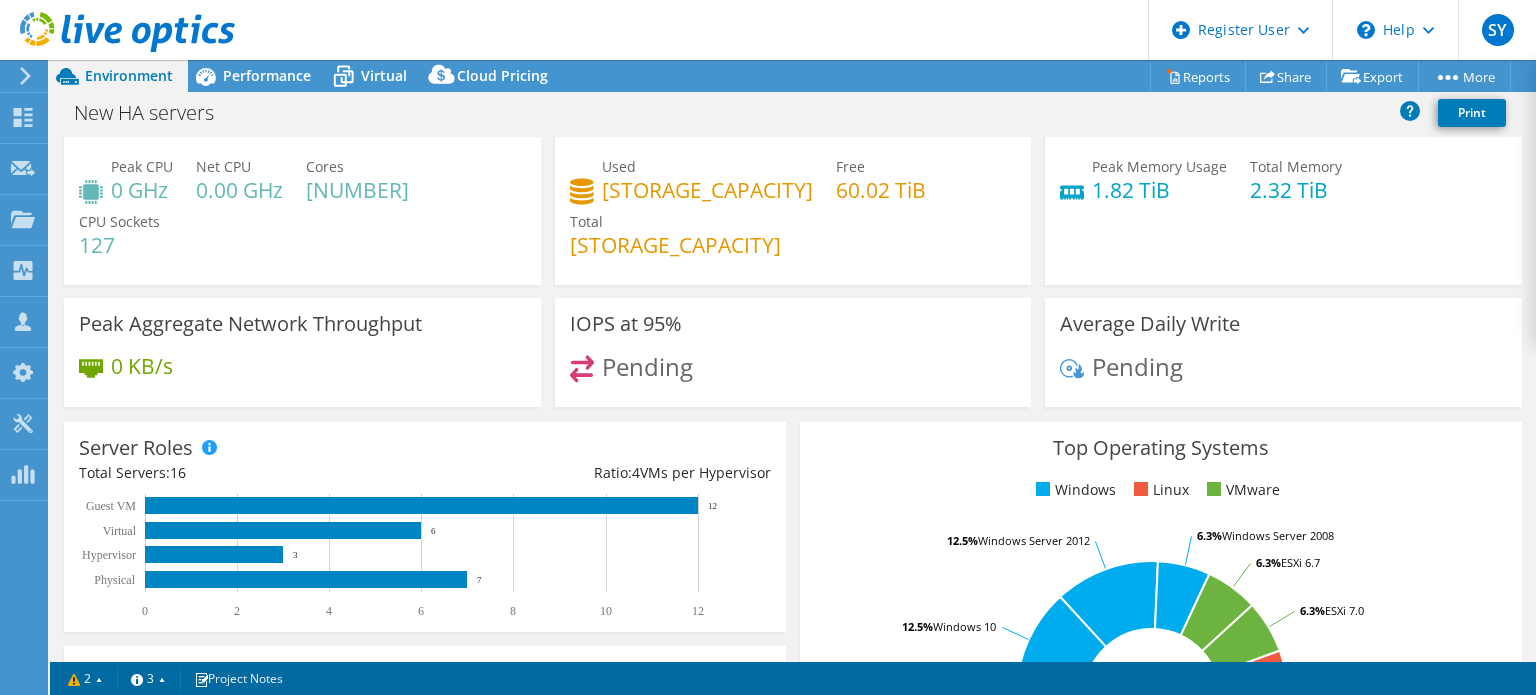 scroll, scrollTop: 0, scrollLeft: 0, axis: both 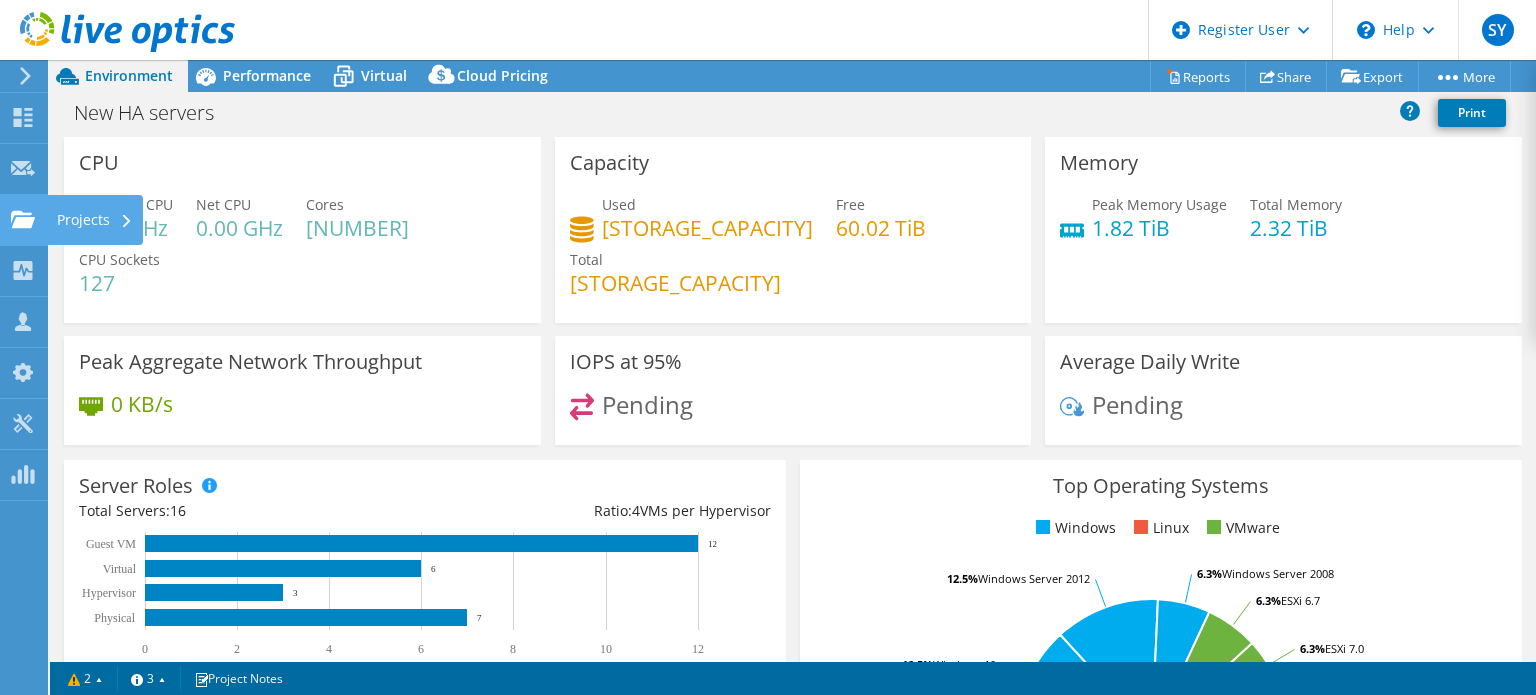 click on "Projects" at bounding box center (95, 220) 